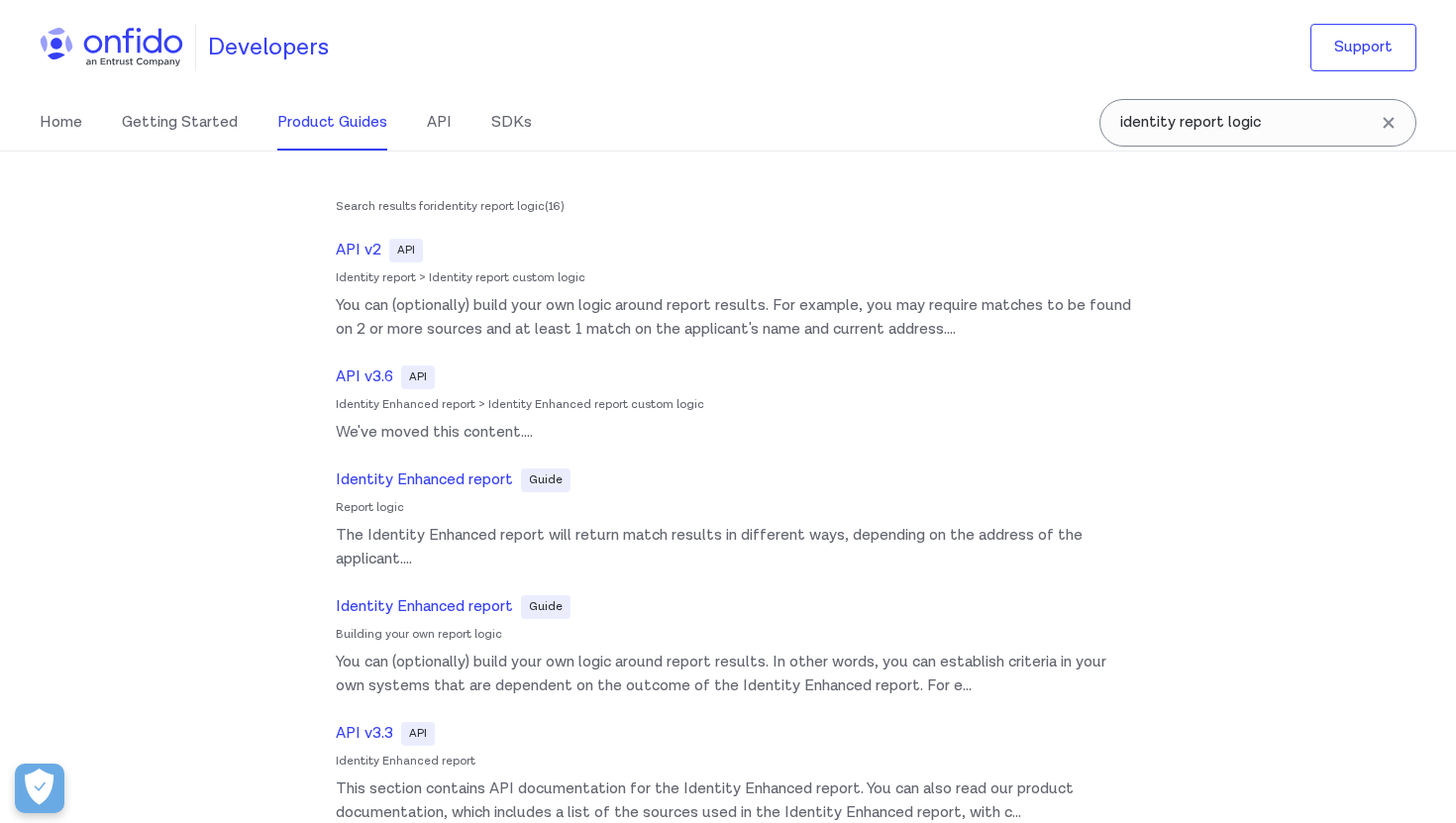scroll, scrollTop: 2038, scrollLeft: 0, axis: vertical 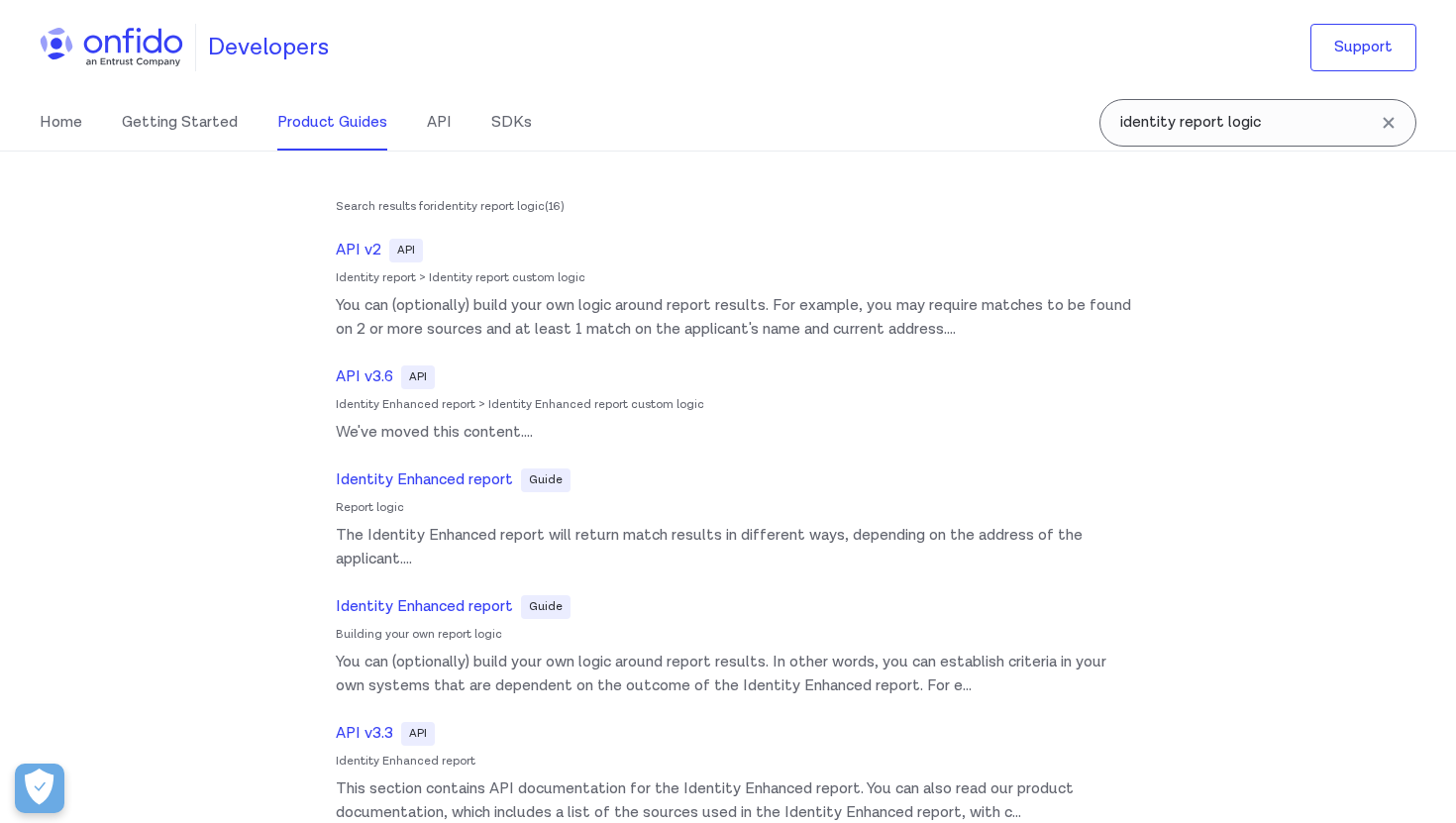 drag, startPoint x: 1325, startPoint y: 120, endPoint x: 1104, endPoint y: 124, distance: 221.0362 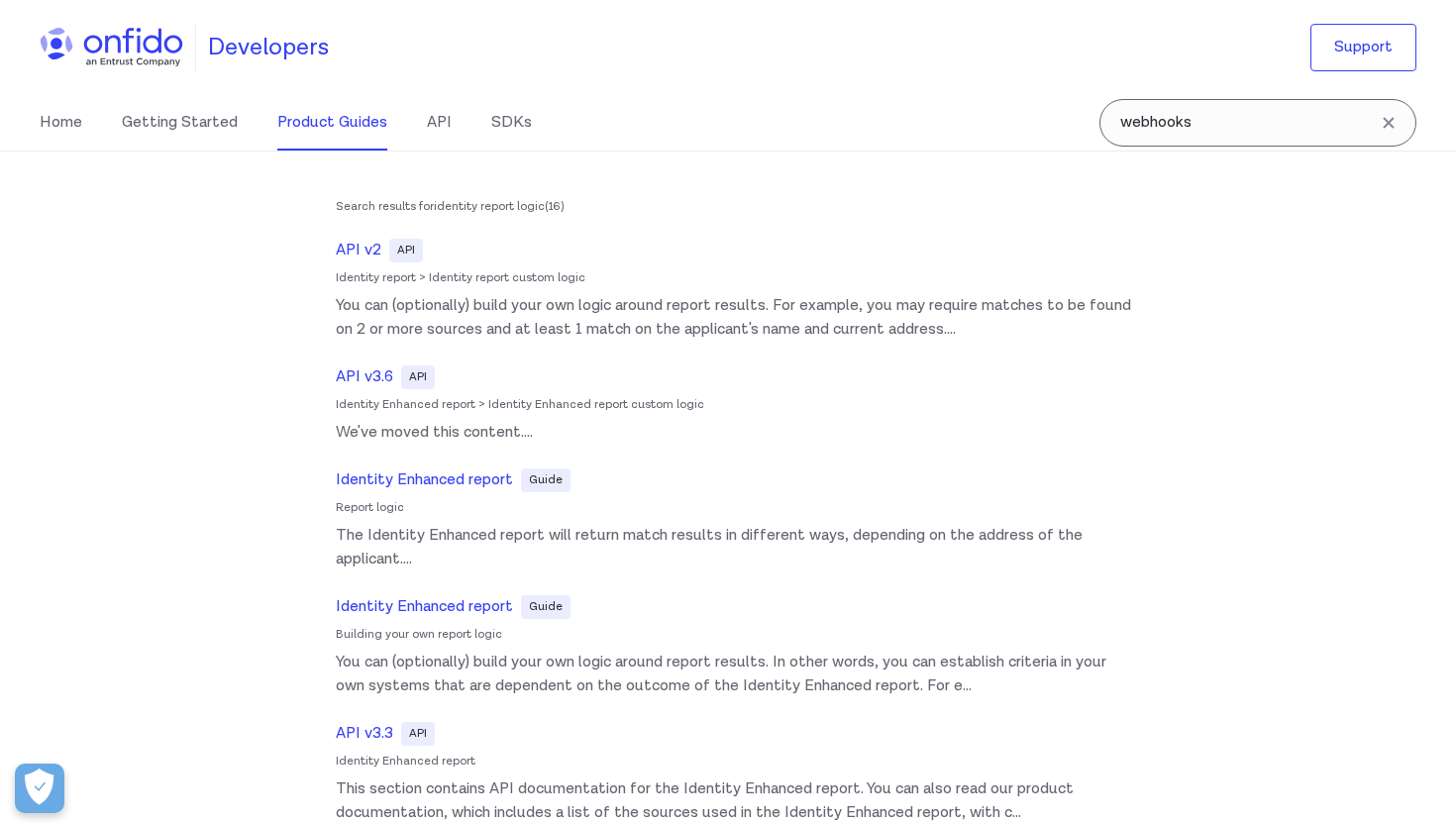 type on "webhooks" 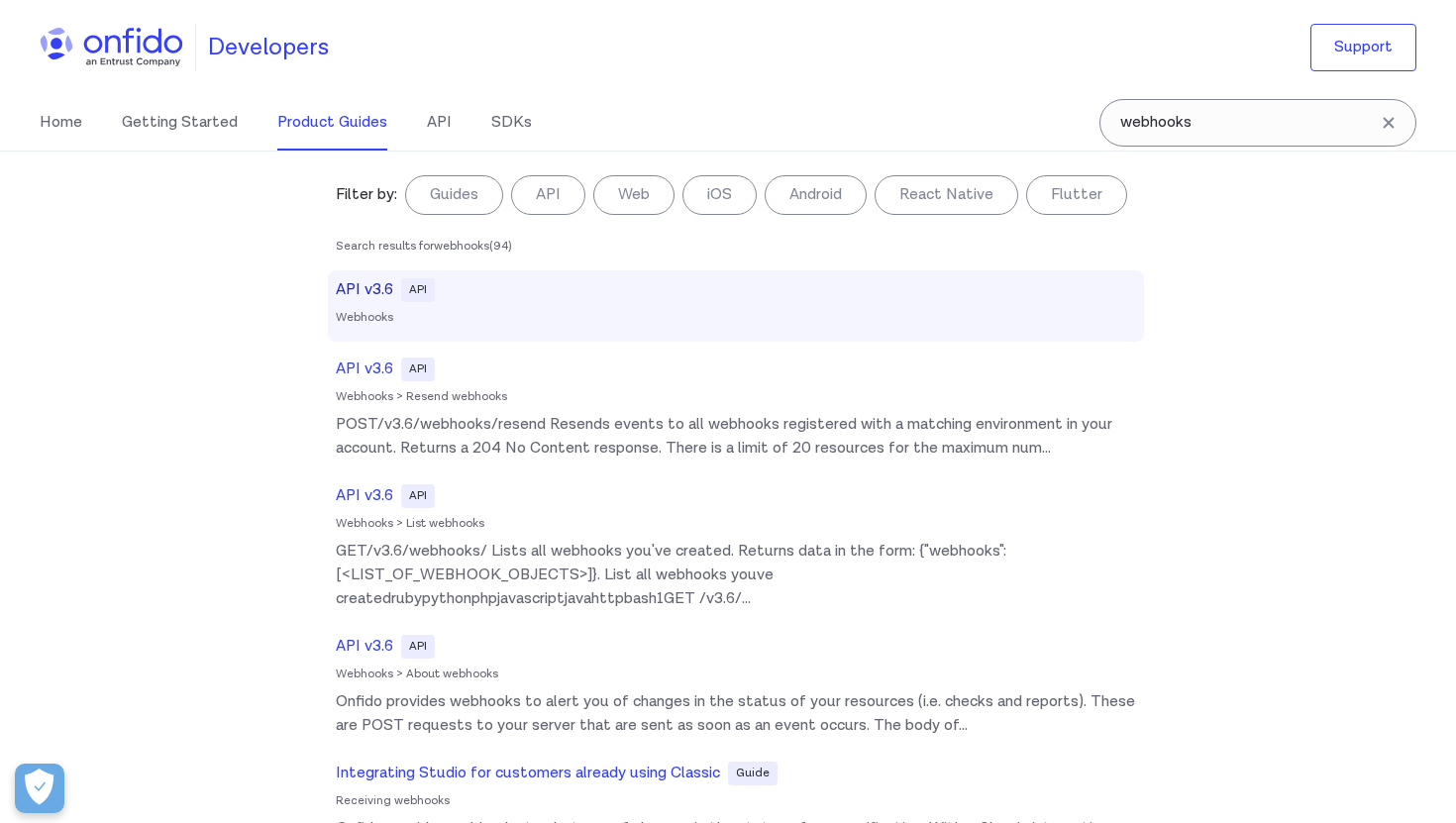 click on "API v3.6 API" at bounding box center (736, 290) 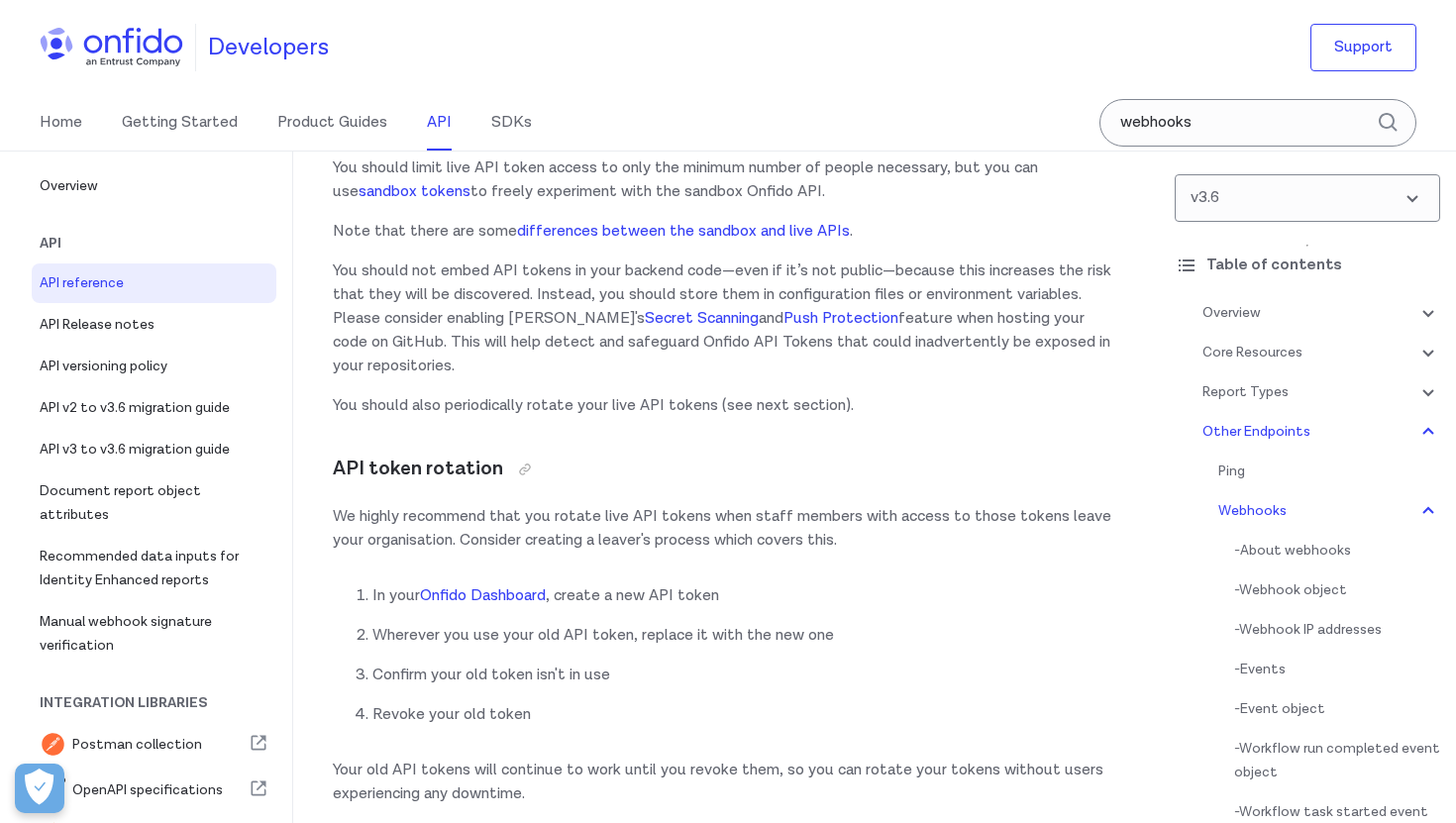 scroll, scrollTop: 181327, scrollLeft: 0, axis: vertical 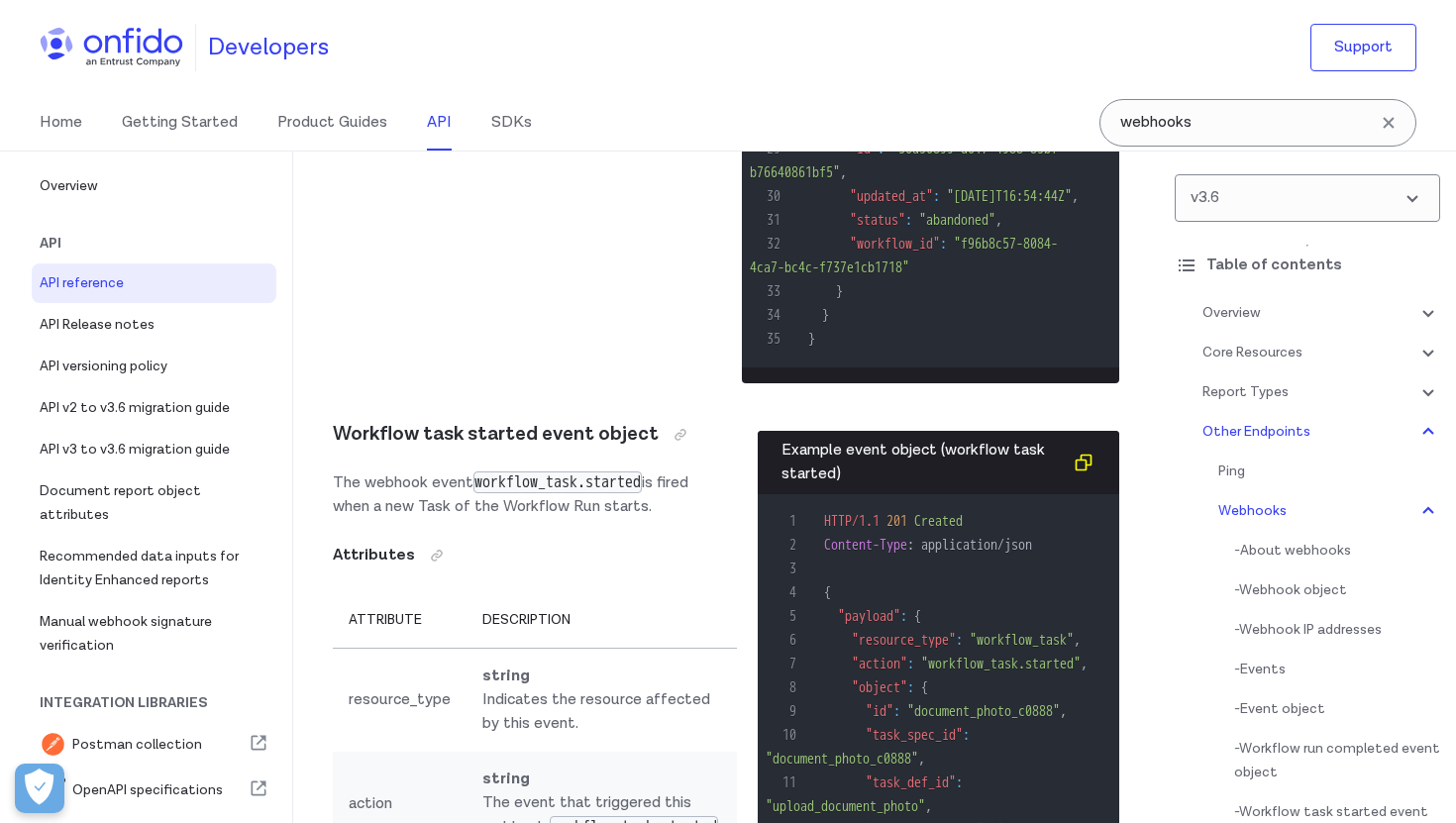 click at bounding box center [470, -7701] 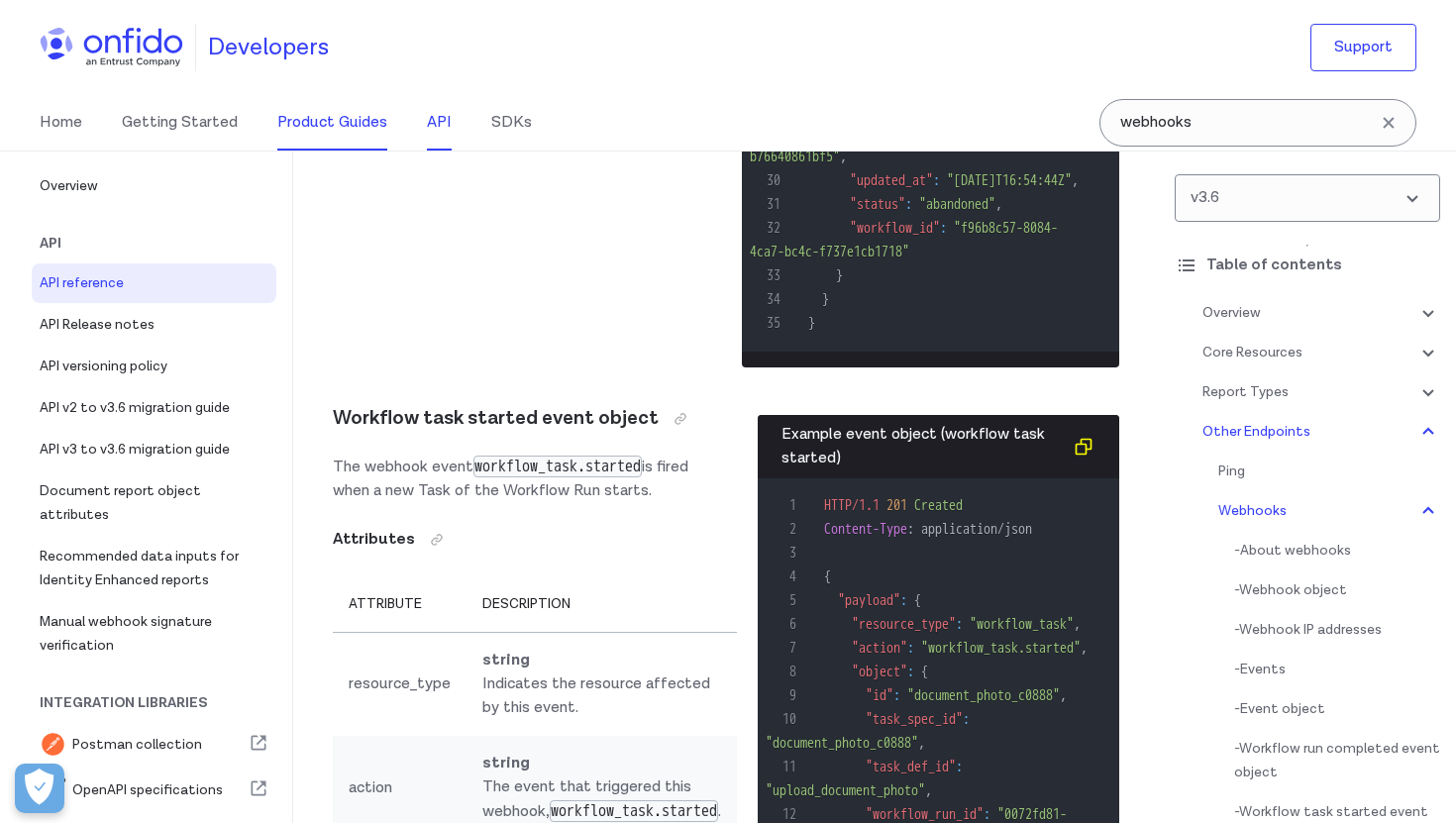 click on "Product Guides" at bounding box center (332, 123) 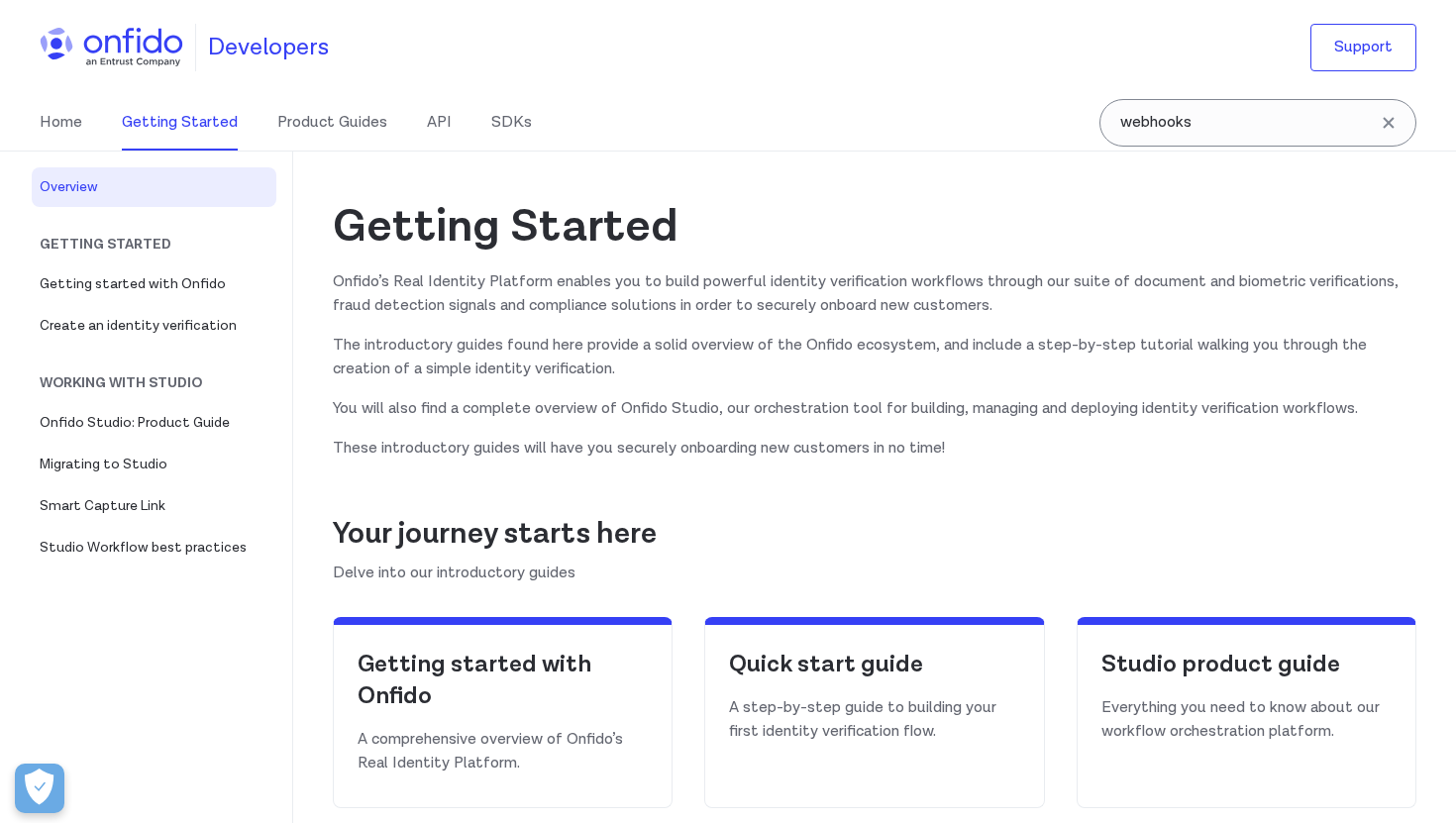 scroll, scrollTop: 0, scrollLeft: 0, axis: both 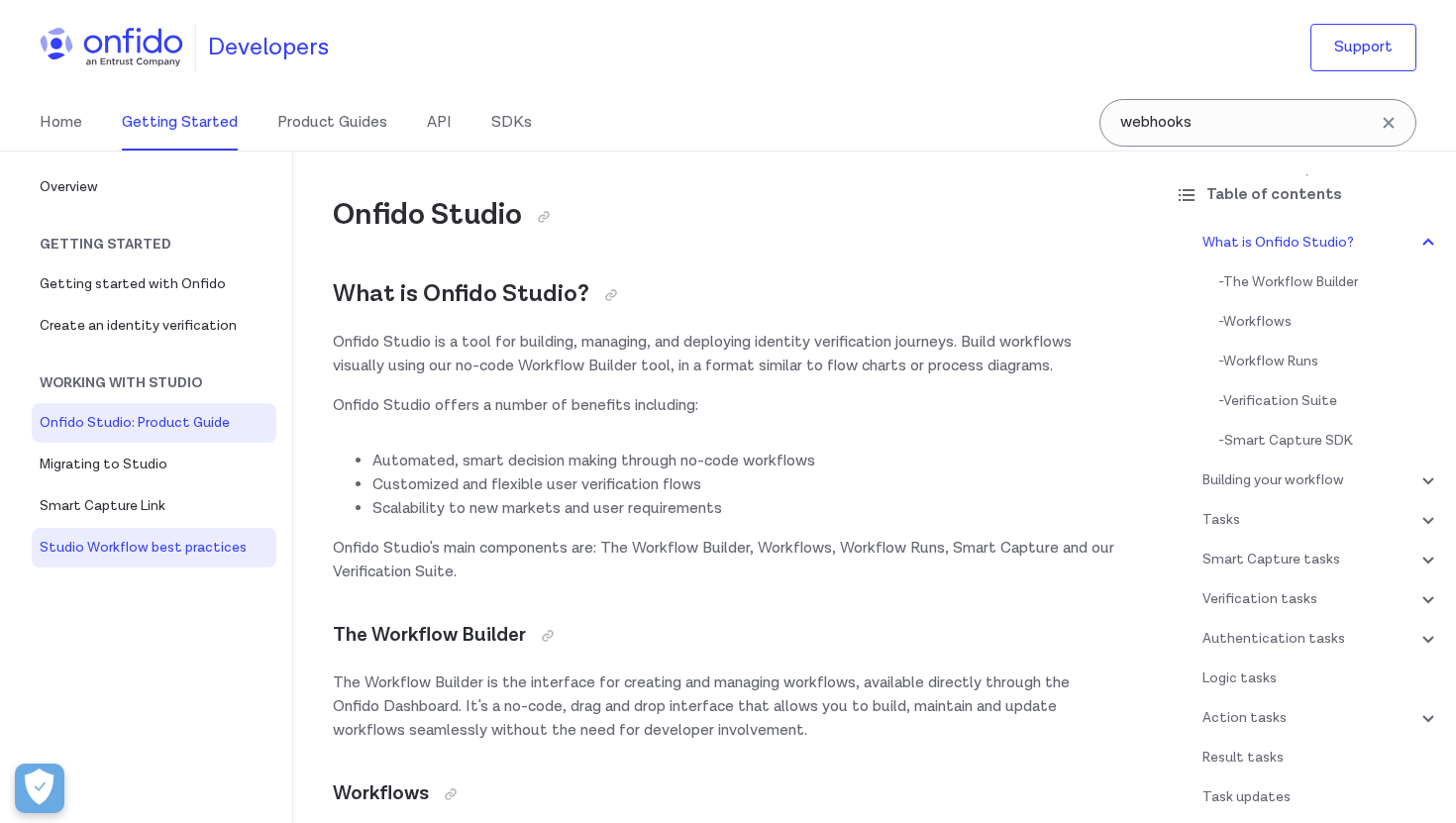 click on "Studio Workflow best practices" at bounding box center (154, 548) 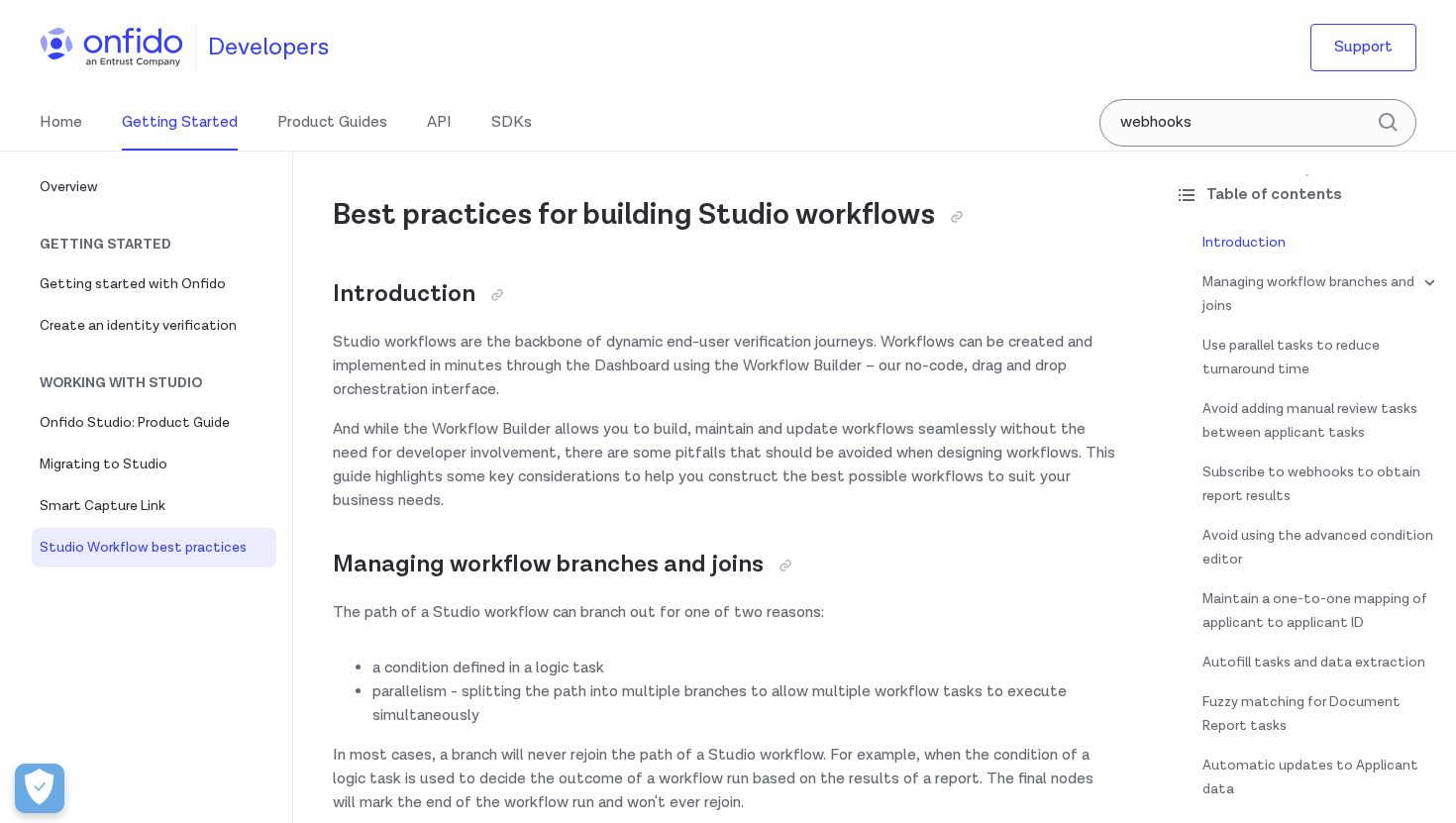 scroll, scrollTop: 0, scrollLeft: 0, axis: both 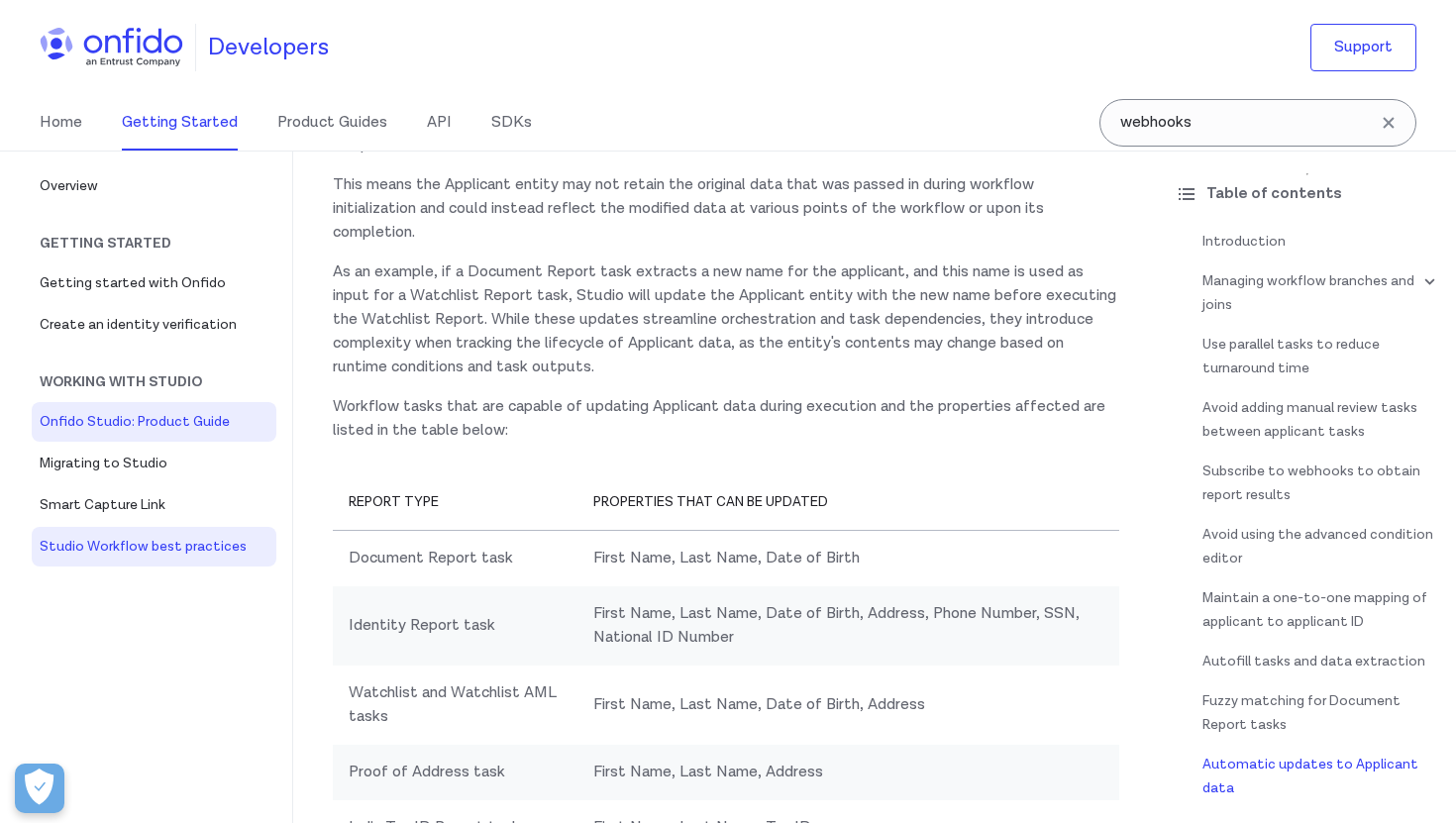 click on "Onfido Studio: Product Guide" at bounding box center [154, 422] 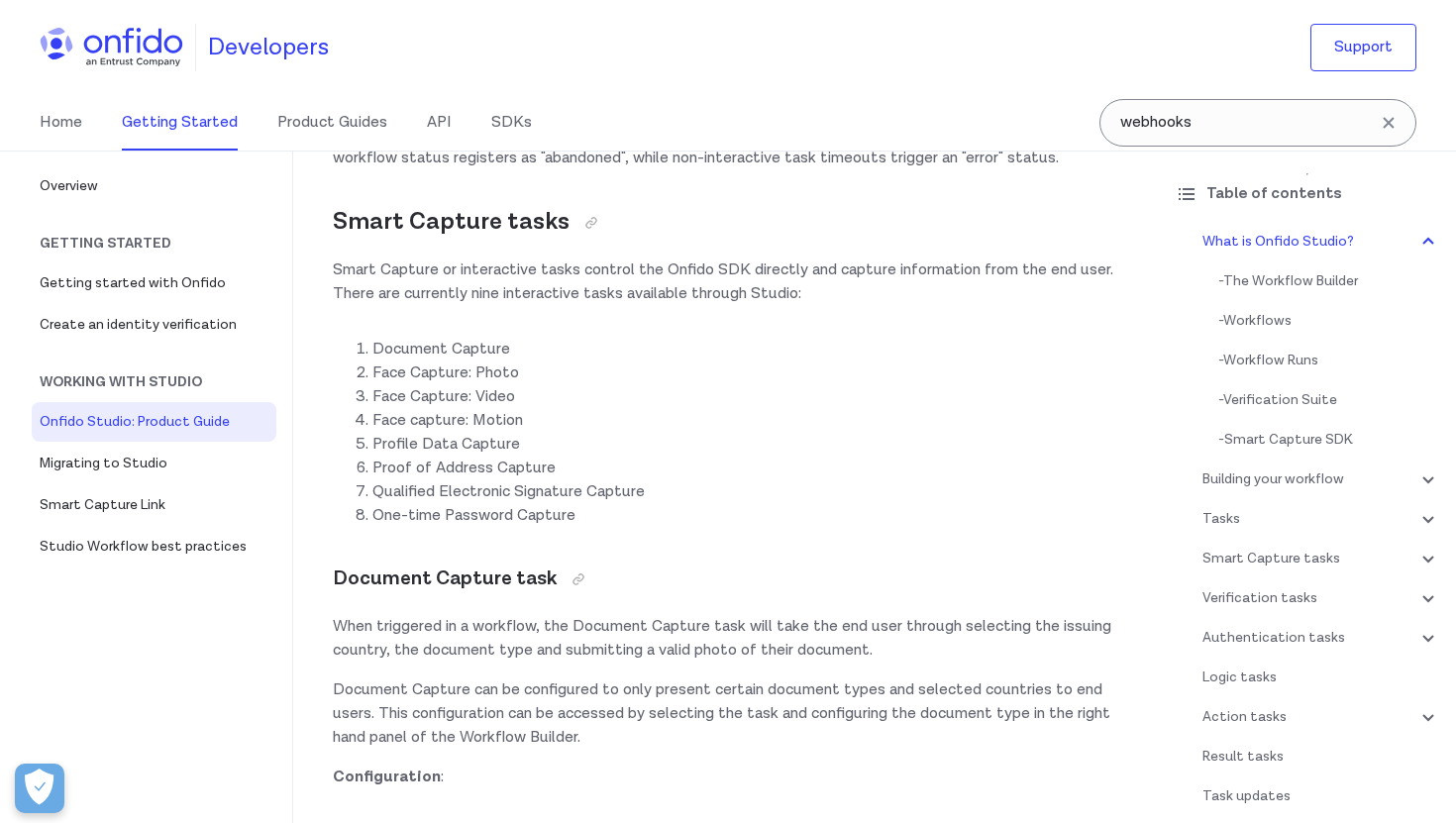 scroll, scrollTop: 0, scrollLeft: 0, axis: both 